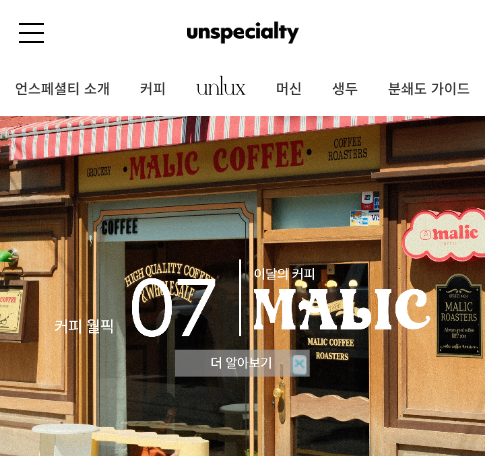 scroll, scrollTop: 0, scrollLeft: 0, axis: both 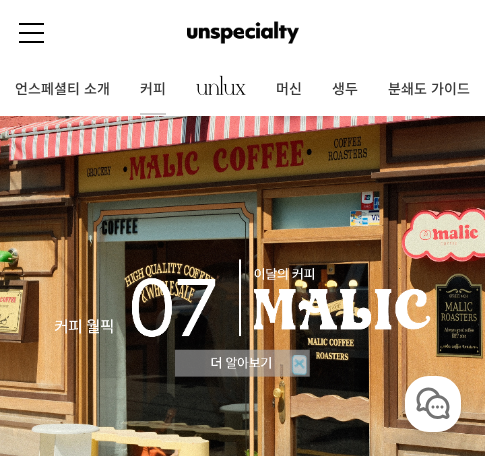 click on "커피" at bounding box center (153, 90) 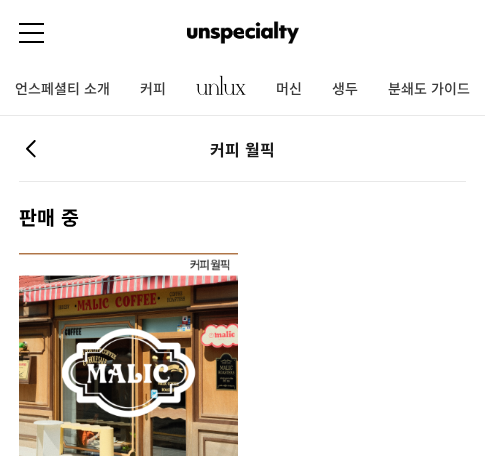 scroll, scrollTop: 0, scrollLeft: 0, axis: both 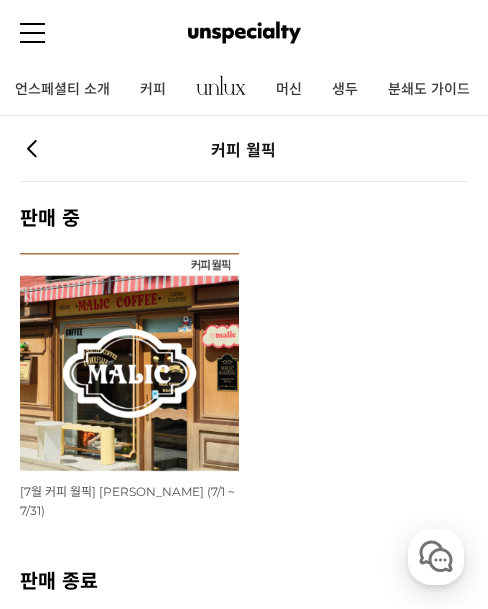 click at bounding box center (129, 362) 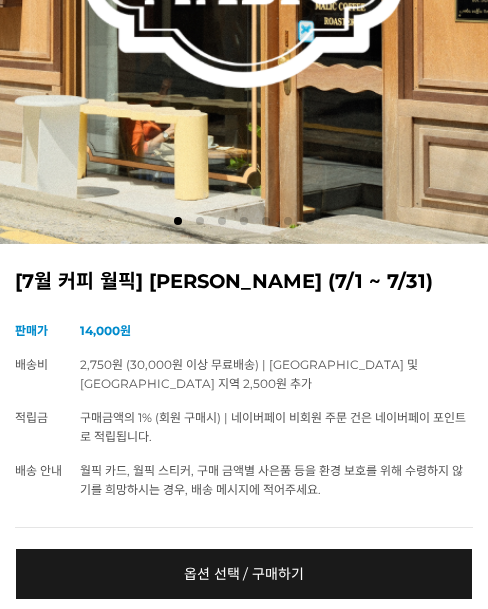 scroll, scrollTop: 640, scrollLeft: 0, axis: vertical 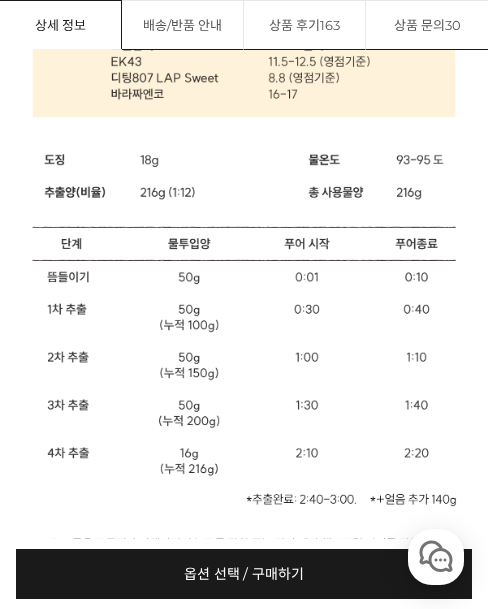 click on "상품 후기  163" at bounding box center (305, 25) 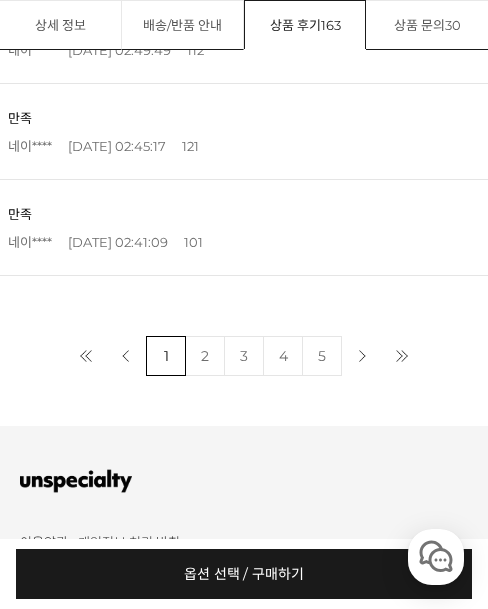scroll, scrollTop: 1864, scrollLeft: 0, axis: vertical 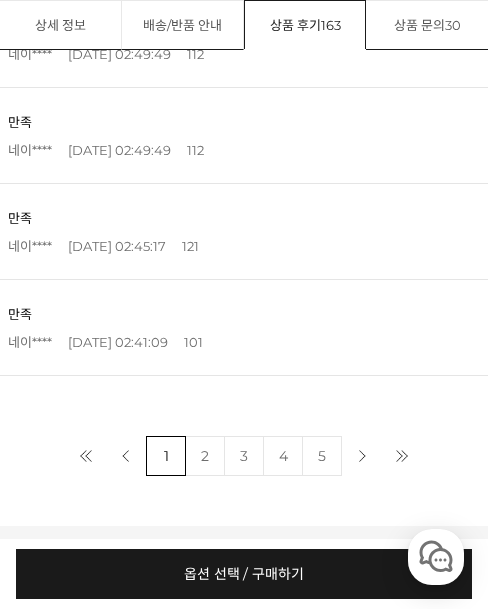 click on "만족" at bounding box center [20, 218] 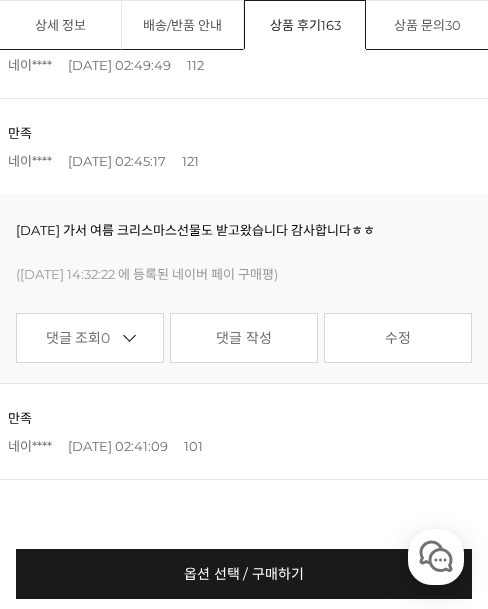 scroll, scrollTop: 2064, scrollLeft: 0, axis: vertical 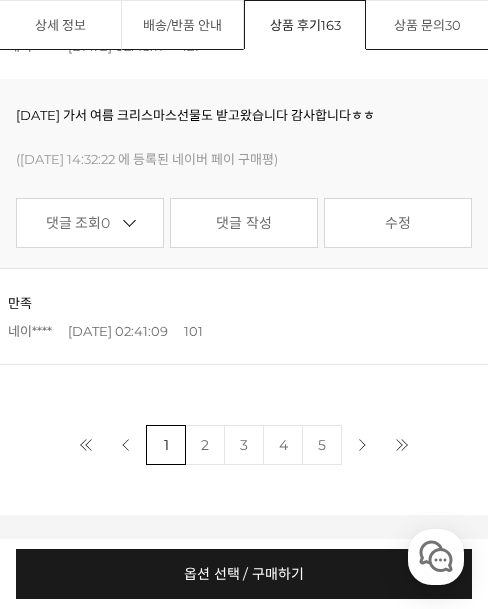 click on "만족" at bounding box center [20, 303] 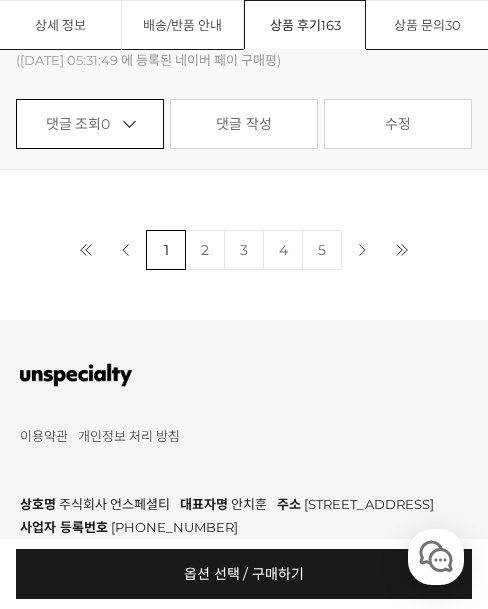 scroll, scrollTop: 2264, scrollLeft: 0, axis: vertical 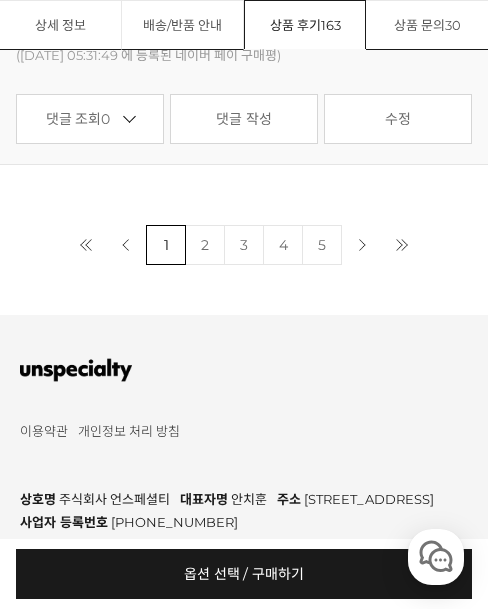 click on "2" at bounding box center (205, 245) 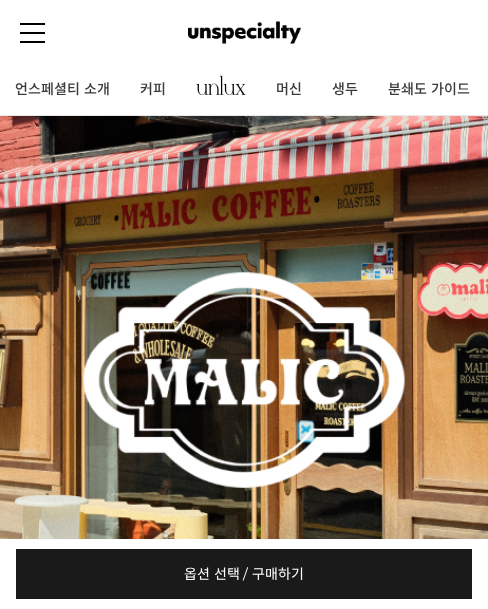 scroll, scrollTop: 1500, scrollLeft: 0, axis: vertical 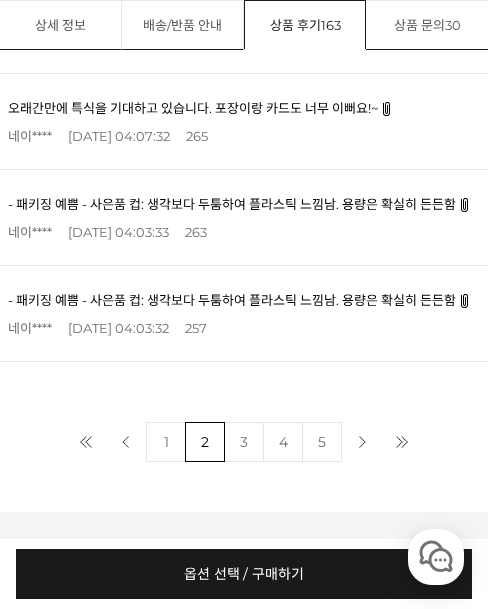 click on "- 패키징 예쁨
- 사은품 컵:  생각보다 두툼하여 플라스틱 느낌남. 용량은 확실히 든든함" at bounding box center (232, 204) 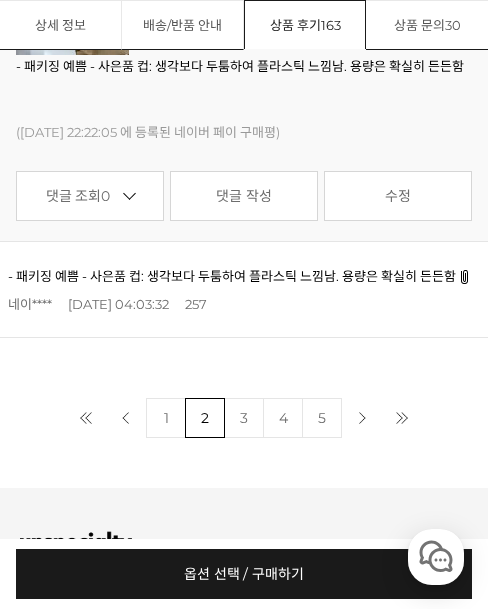 scroll, scrollTop: 2300, scrollLeft: 0, axis: vertical 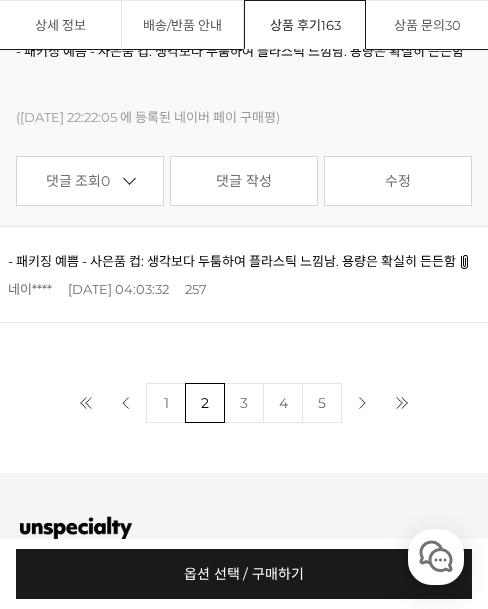 click on "- 패키징 예쁨
- 사은품 컵:  생각보다 두툼하여 플라스틱 느낌남. 용량은 확실히 든든함" at bounding box center (232, 261) 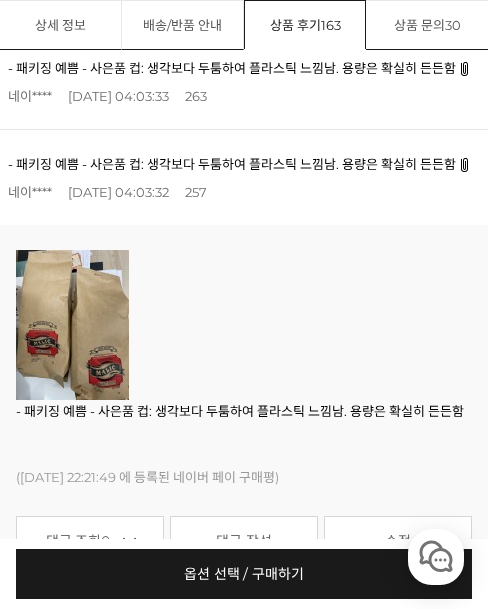 scroll, scrollTop: 2239, scrollLeft: 0, axis: vertical 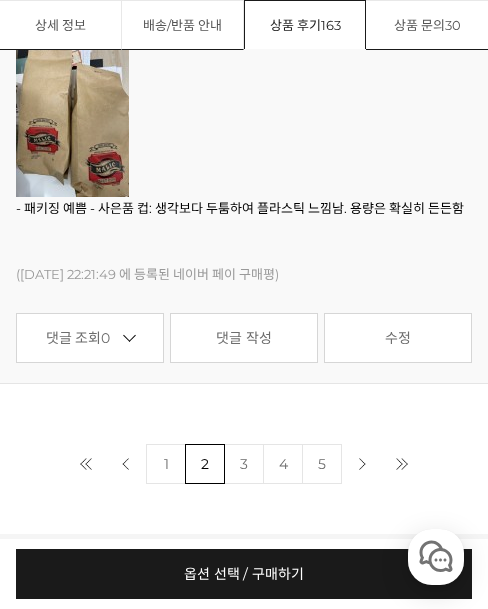 click on "3" at bounding box center [244, 464] 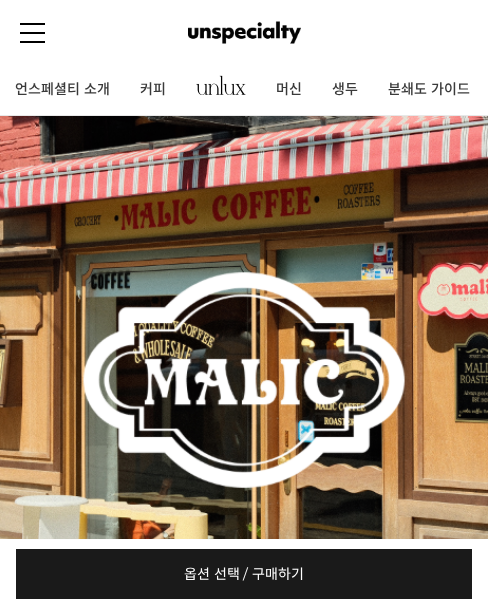 scroll, scrollTop: 1756, scrollLeft: 0, axis: vertical 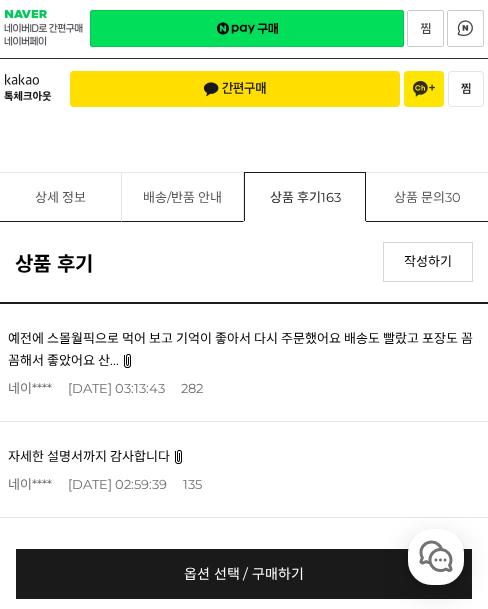 click on "예전에 스몰월픽으로 먹어 보고 기억이 좋아서 다시 주문했어요 배송도 빨랐고 포장도 꼼꼼해서 좋았어요 산..." at bounding box center [240, 349] 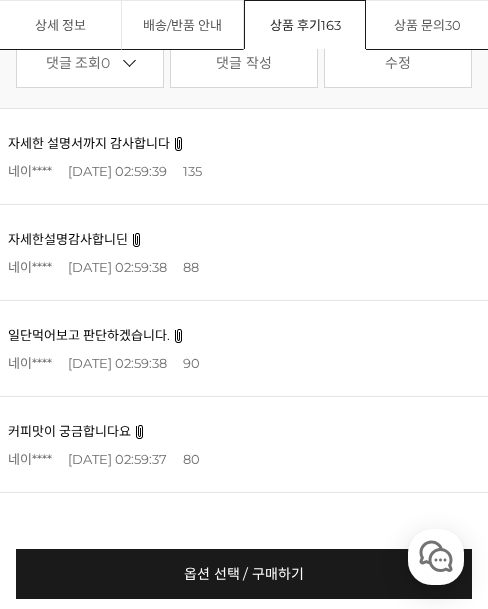 scroll, scrollTop: 2156, scrollLeft: 0, axis: vertical 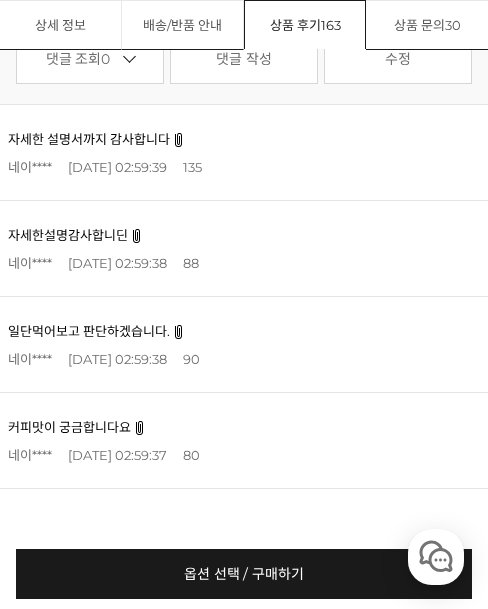 click on "자세한설명감사합니딘" at bounding box center [68, 235] 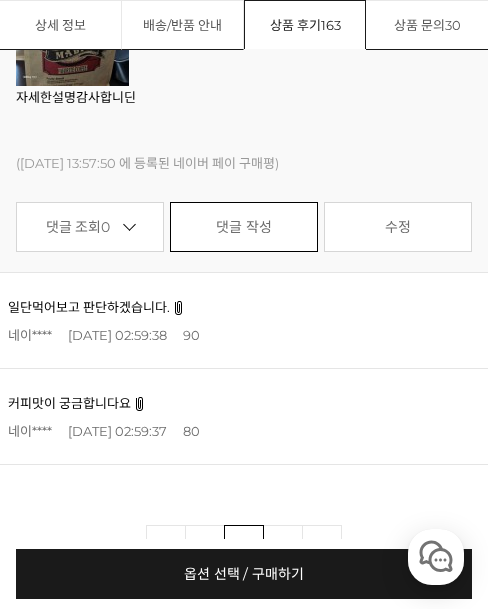 scroll, scrollTop: 2373, scrollLeft: 0, axis: vertical 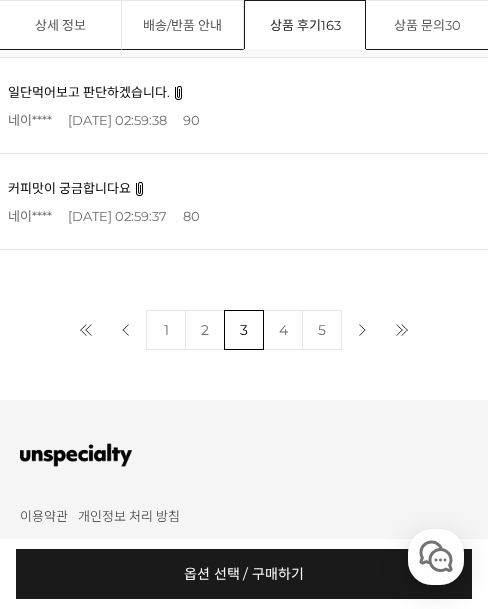 click on "커피맛이 궁금합니다요" at bounding box center [69, 188] 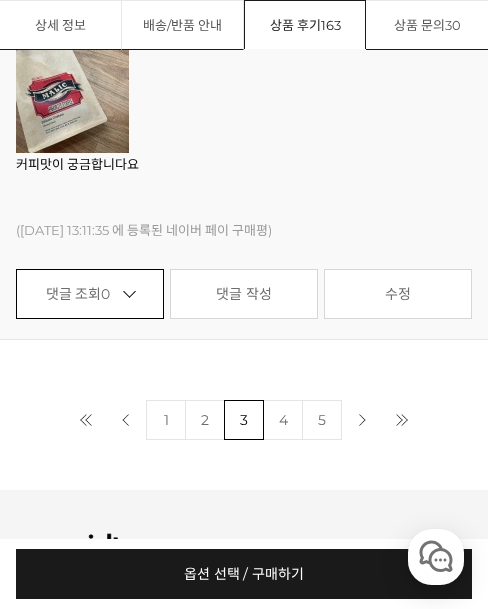 scroll, scrollTop: 2312, scrollLeft: 0, axis: vertical 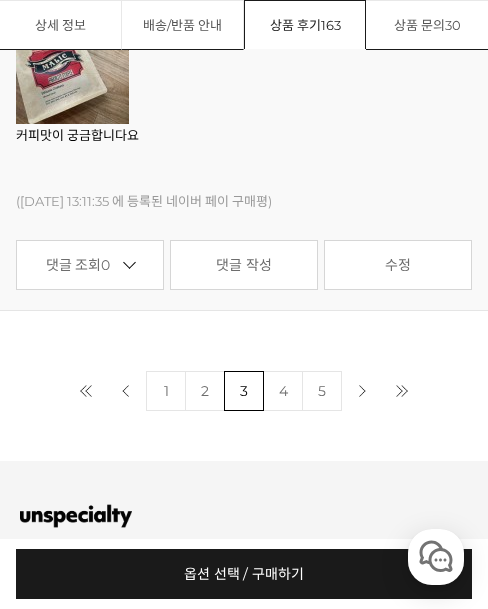 click on "4" at bounding box center [283, 391] 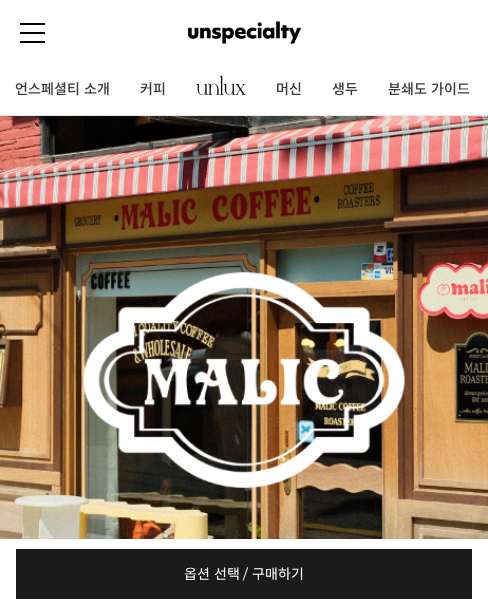 scroll, scrollTop: 1833, scrollLeft: 0, axis: vertical 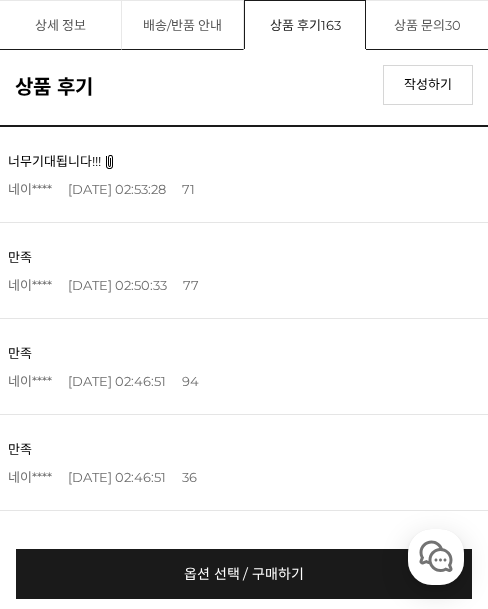 click on "너무기대됩니다!!!" at bounding box center (54, 161) 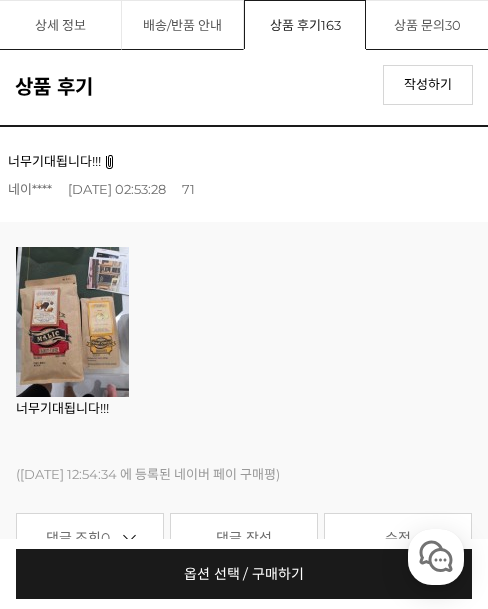 scroll, scrollTop: 1933, scrollLeft: 0, axis: vertical 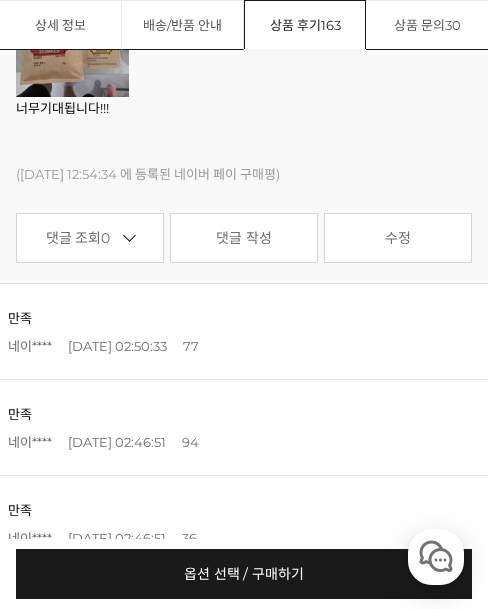 click on "만족" at bounding box center (20, 318) 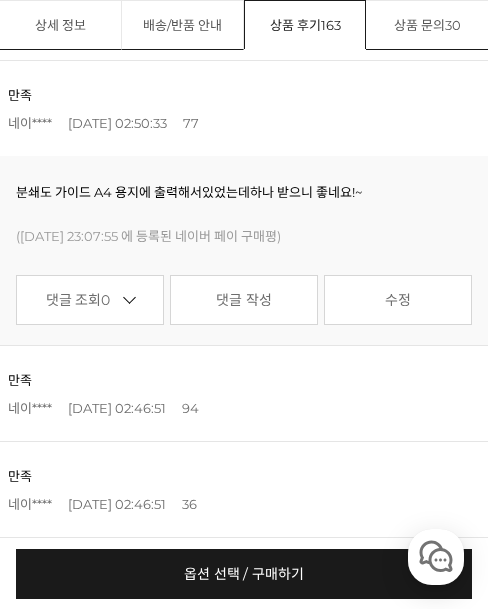 scroll, scrollTop: 1972, scrollLeft: 0, axis: vertical 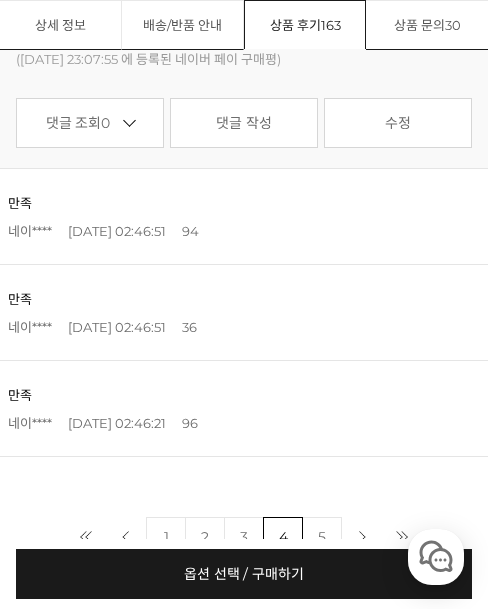click on "만족" at bounding box center (20, 299) 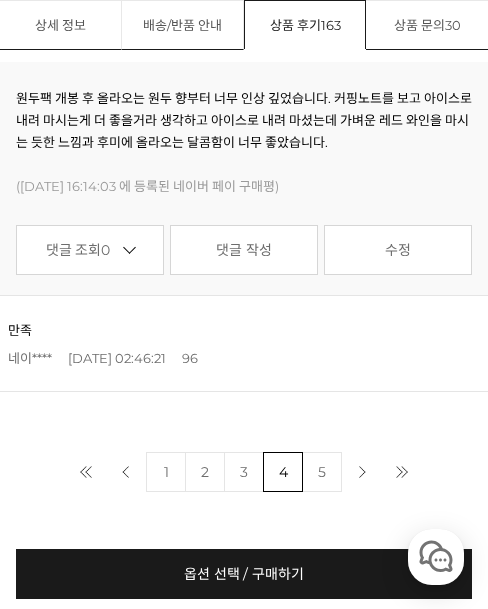 scroll, scrollTop: 2083, scrollLeft: 0, axis: vertical 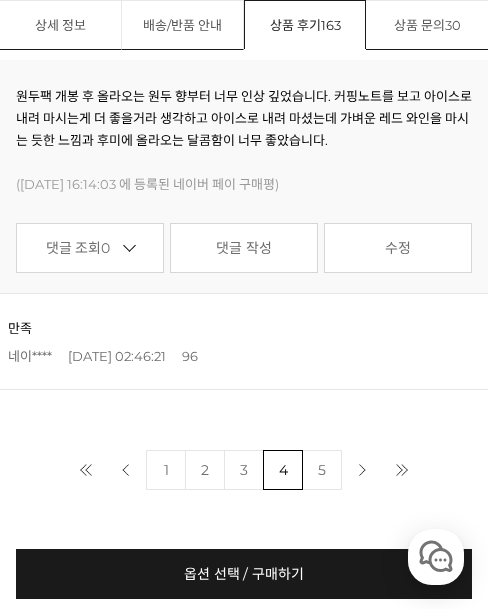 click on "만족" at bounding box center (20, 328) 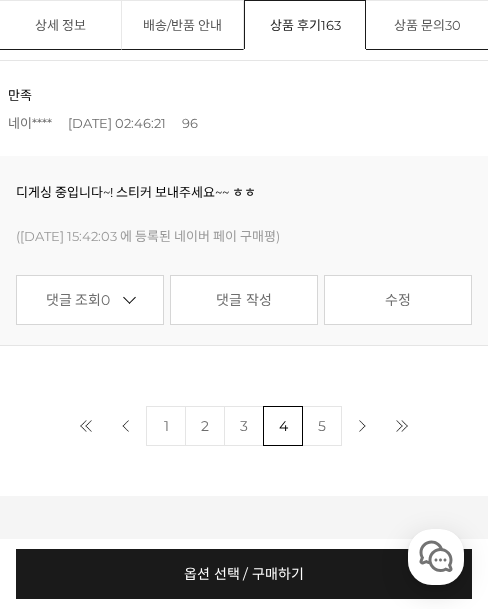 click on "5" at bounding box center (322, 426) 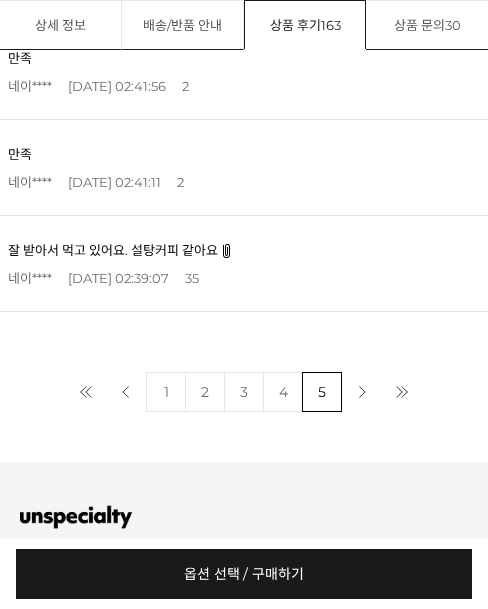 scroll, scrollTop: 0, scrollLeft: 0, axis: both 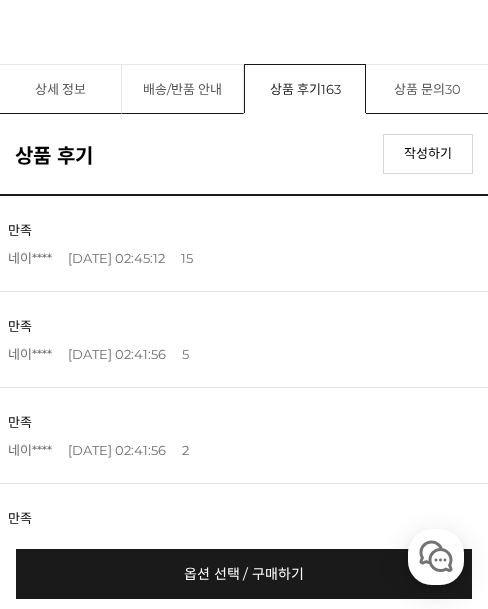 click on "만족" at bounding box center (20, 230) 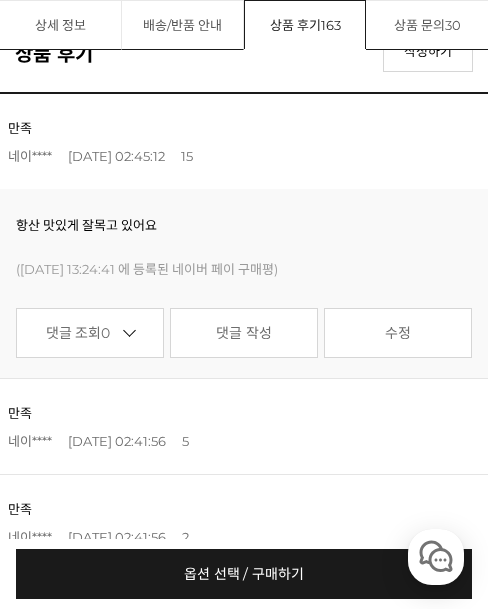 scroll, scrollTop: 1764, scrollLeft: 0, axis: vertical 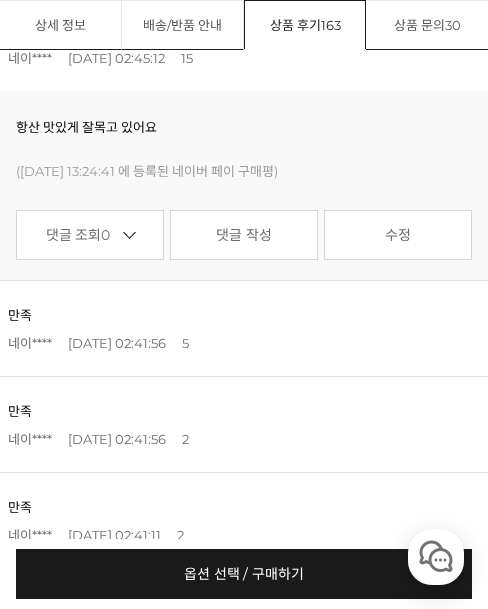 click on "만족" at bounding box center (20, 315) 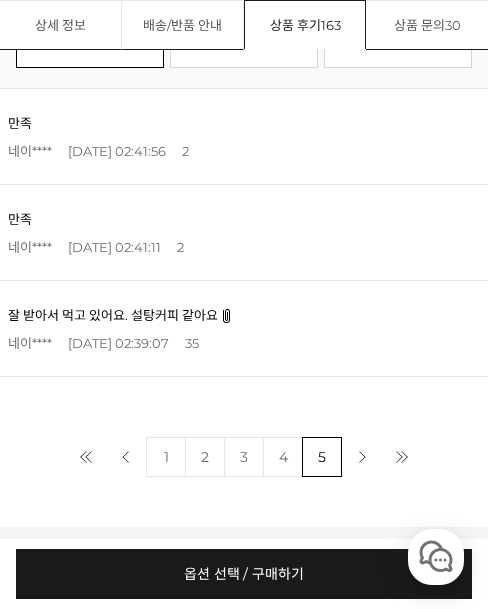 scroll, scrollTop: 2064, scrollLeft: 0, axis: vertical 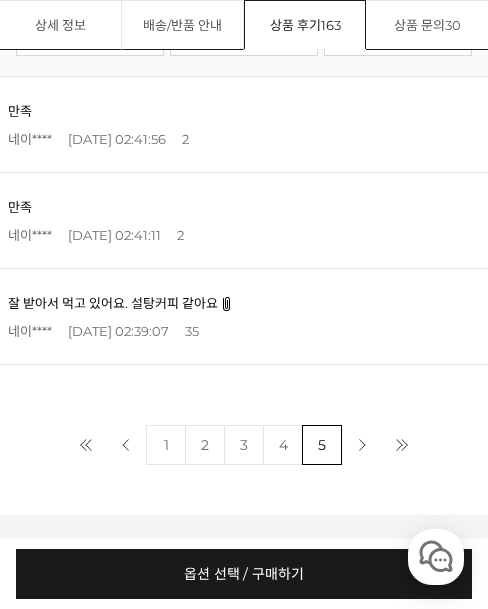 click on "만족" at bounding box center [20, 111] 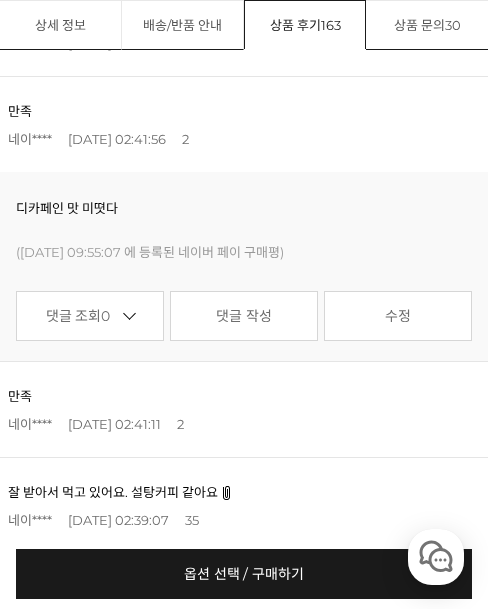 click on "만족" at bounding box center (20, 396) 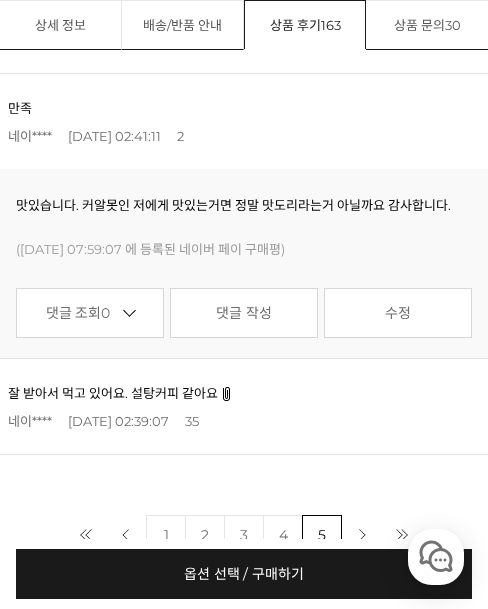 scroll, scrollTop: 1975, scrollLeft: 0, axis: vertical 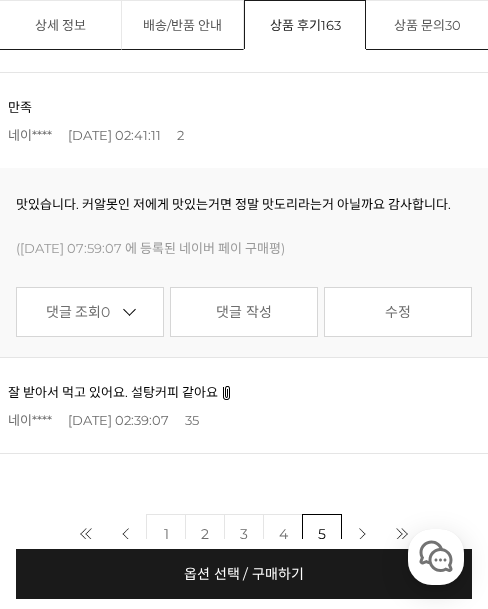 click on "다음 페이지" at bounding box center (362, 534) 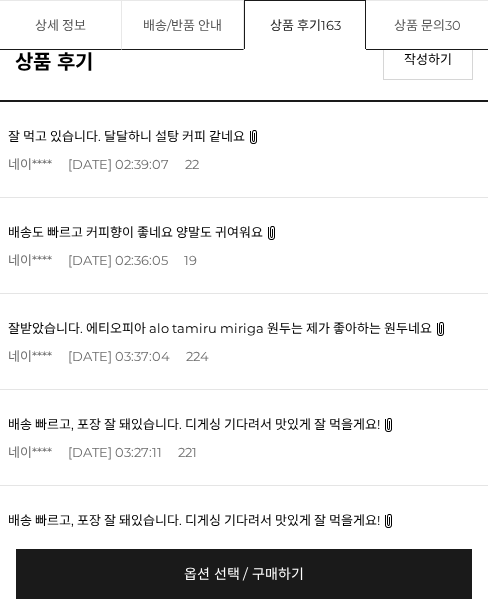 scroll, scrollTop: 1764, scrollLeft: 0, axis: vertical 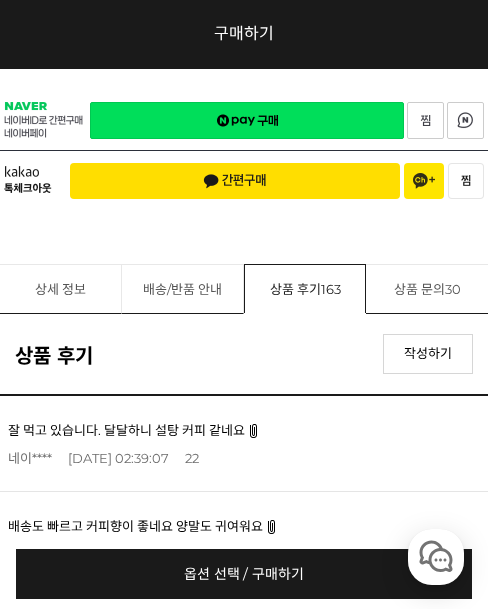 click on "잘 먹고 있습니다. 달달하니 설탕 커피 같네요" at bounding box center [126, 430] 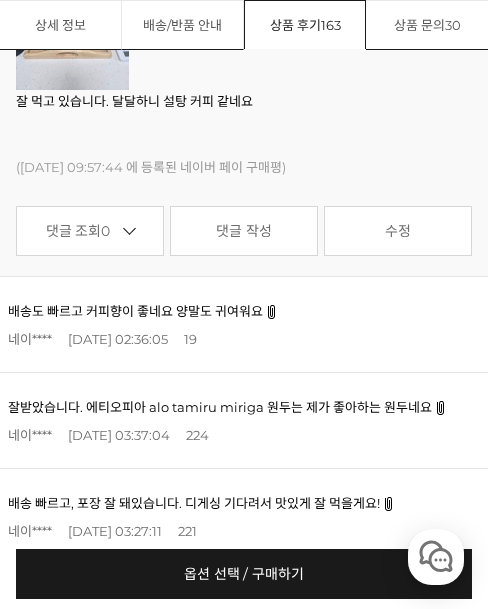 scroll, scrollTop: 1864, scrollLeft: 0, axis: vertical 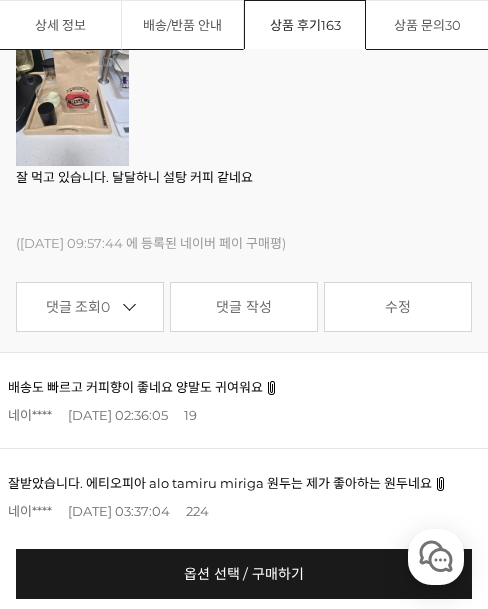 click on "배송도 빠르고 커피향이 좋네요 양말도 귀여워요" at bounding box center (135, 387) 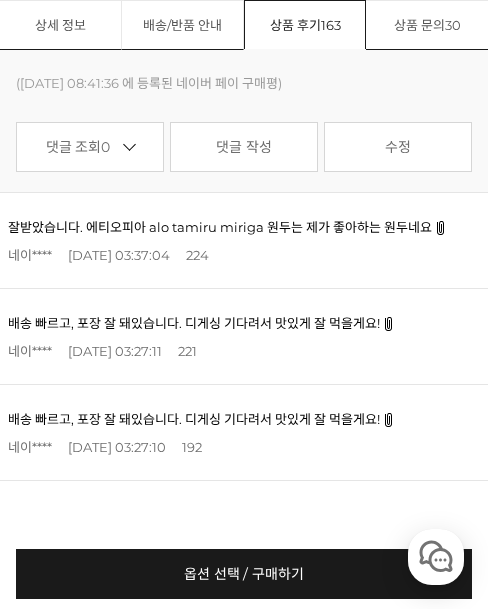 scroll, scrollTop: 2203, scrollLeft: 0, axis: vertical 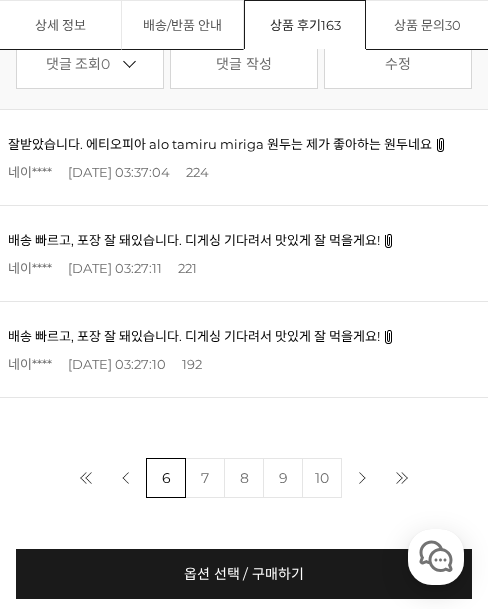 click on "잘받았습니다. 에티오피아 alo tamiru miriga 원두는 제가 좋아하는 원두네요" at bounding box center (220, 144) 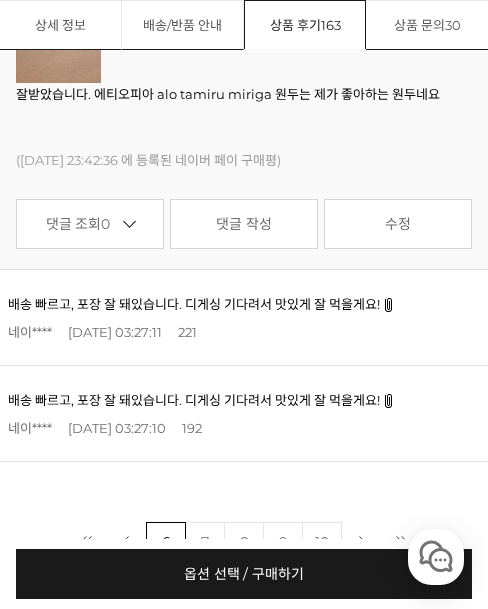 scroll, scrollTop: 2142, scrollLeft: 0, axis: vertical 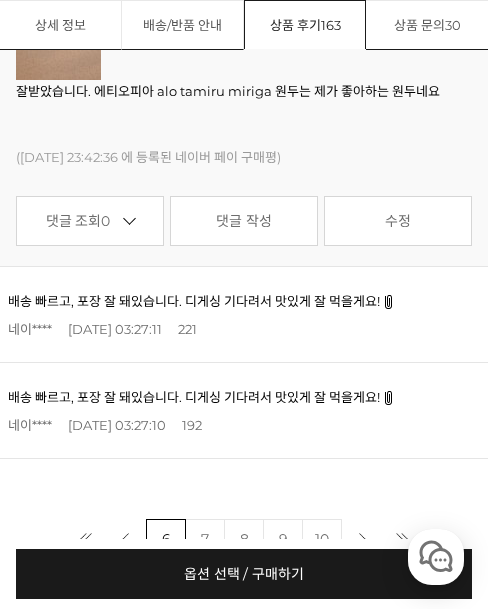 click on "배송 빠르고, 포장 잘 돼있습니다. 디게싱 기다려서 맛있게 잘 먹을게요!" at bounding box center (244, 301) 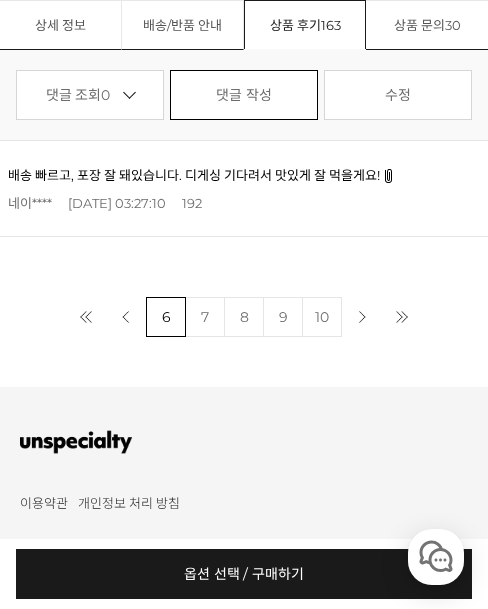 scroll, scrollTop: 2381, scrollLeft: 0, axis: vertical 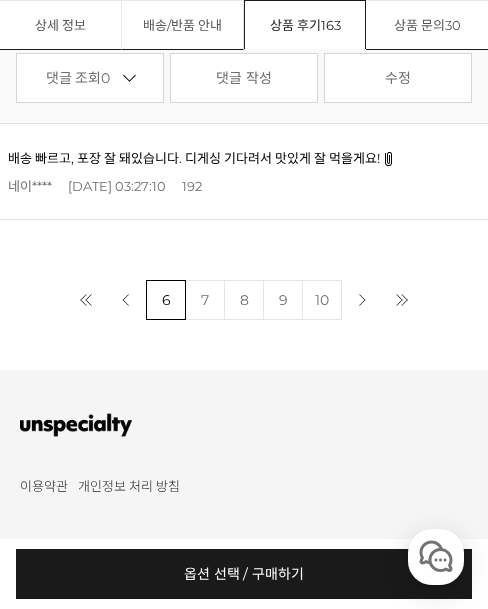click on "7" at bounding box center [205, 300] 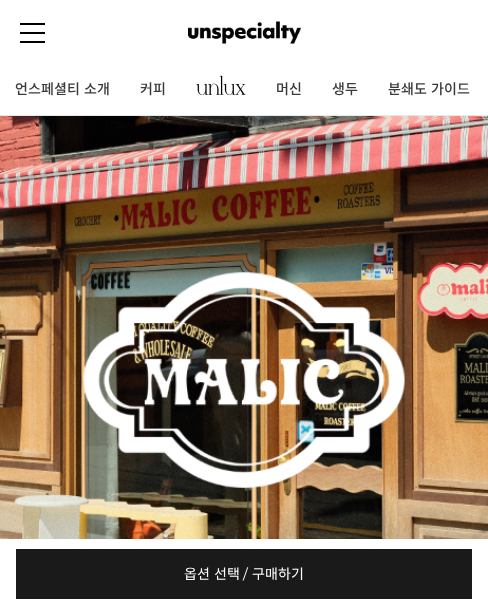scroll, scrollTop: 1658, scrollLeft: 0, axis: vertical 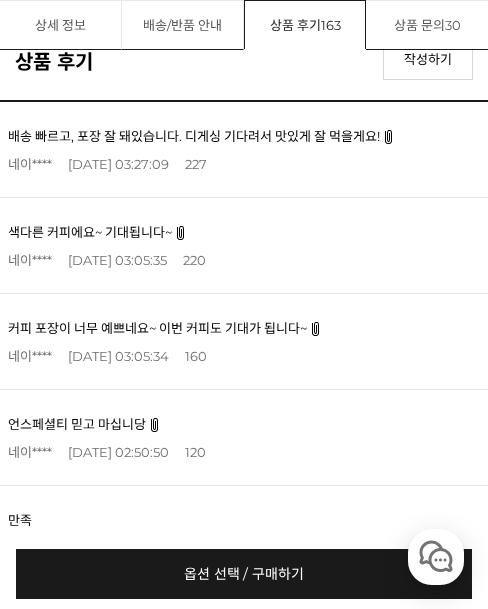 click on "색다른 커피에요~ 기대됩니다~" at bounding box center [90, 232] 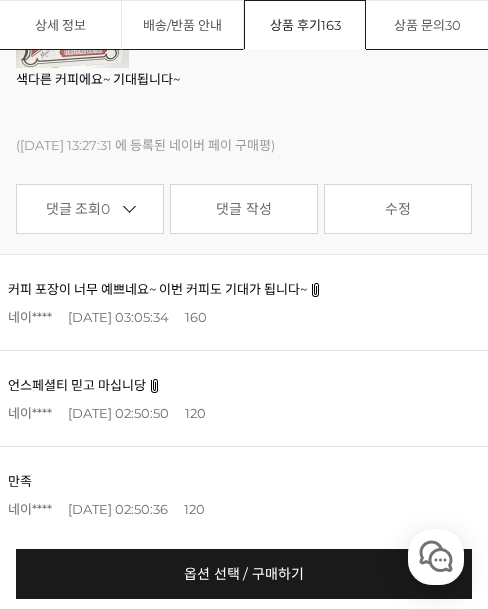 click on "커피 포장이 너무 예쁘네요~  이번 커피도 기대가 됩니다~" at bounding box center (157, 289) 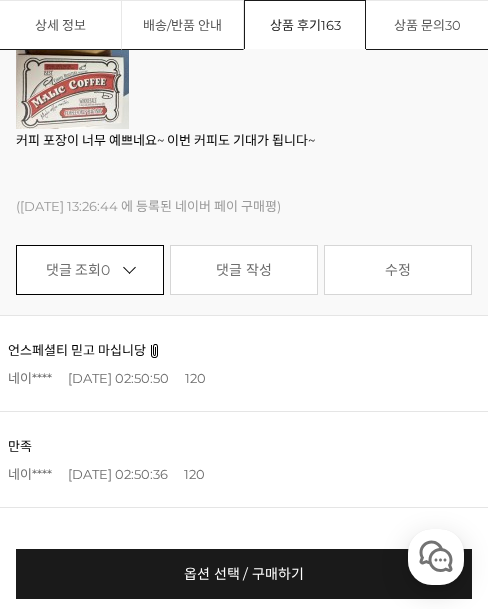 scroll, scrollTop: 2097, scrollLeft: 0, axis: vertical 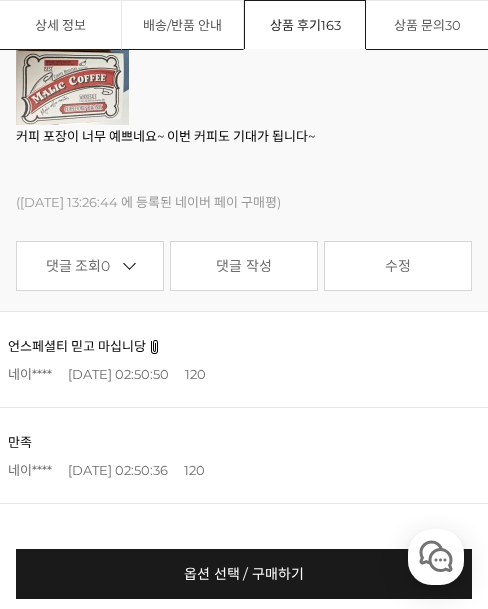 click on "언스페셜티 믿고 마십니당" at bounding box center (77, 346) 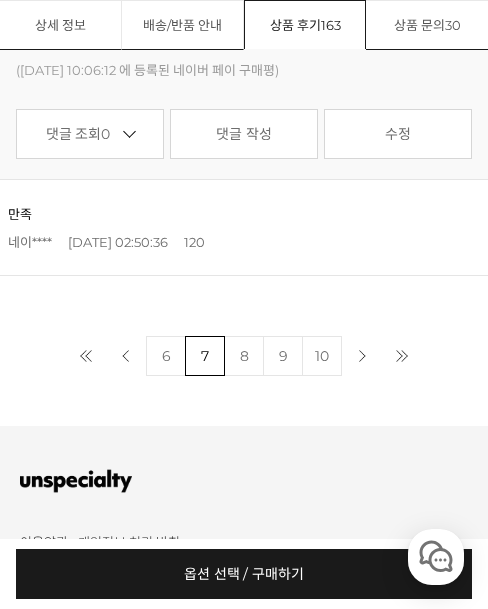 scroll, scrollTop: 2336, scrollLeft: 0, axis: vertical 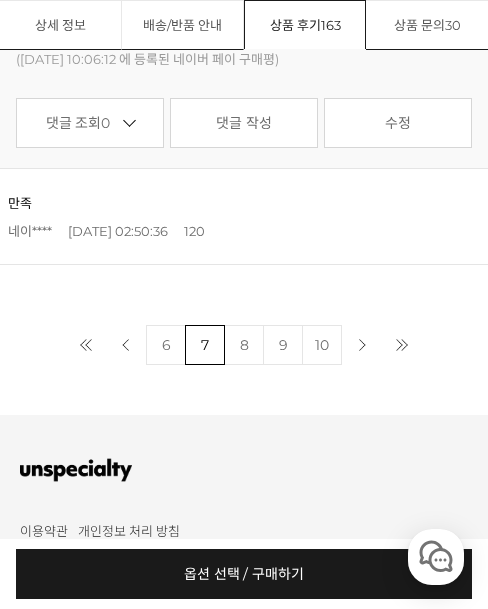 click on "8" at bounding box center (244, 345) 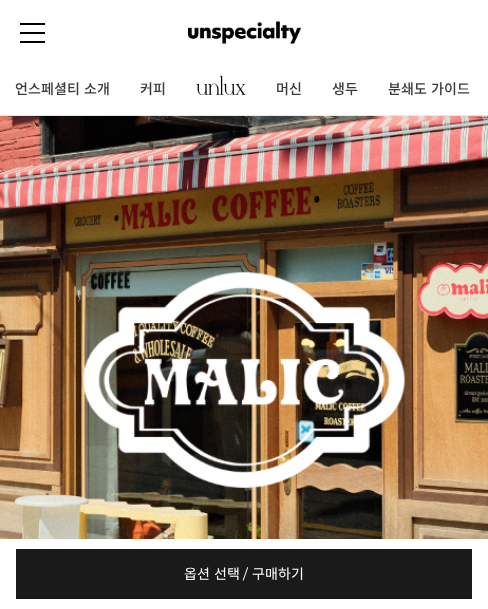 scroll, scrollTop: 1864, scrollLeft: 0, axis: vertical 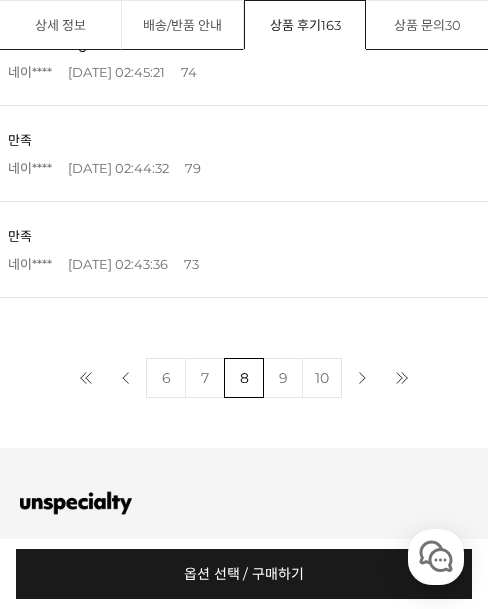 click on "9" at bounding box center [283, 378] 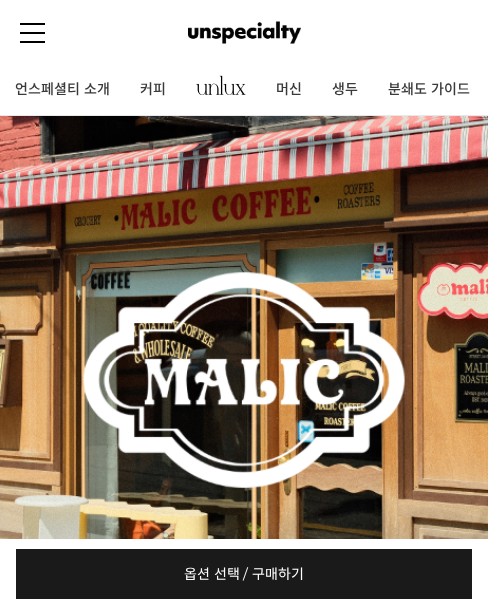 scroll, scrollTop: 1764, scrollLeft: 0, axis: vertical 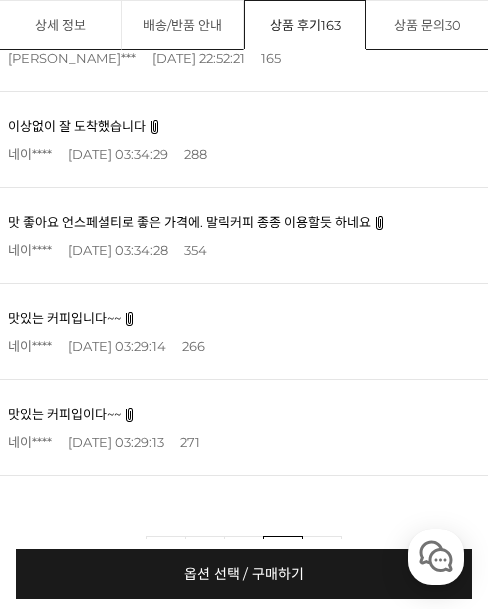click on "맛 좋아요 언스페셜티로 좋은 가격에. 말릭커피 종종 이용할듯 하네요" at bounding box center [189, 222] 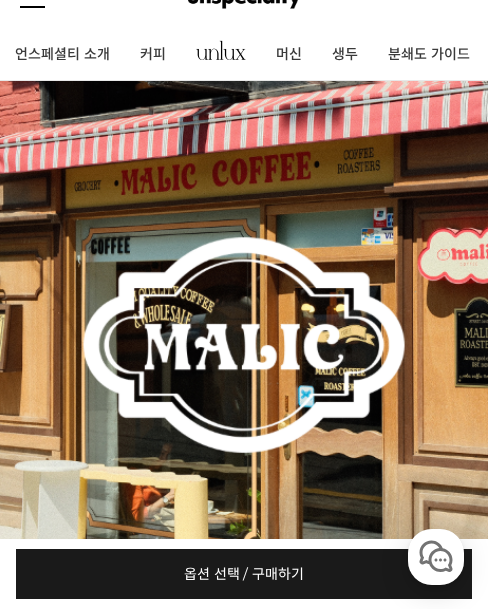 scroll, scrollTop: 0, scrollLeft: 0, axis: both 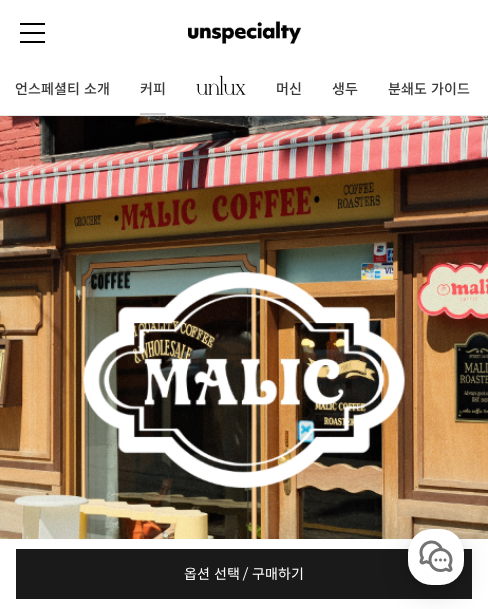 click on "커피" at bounding box center [153, 90] 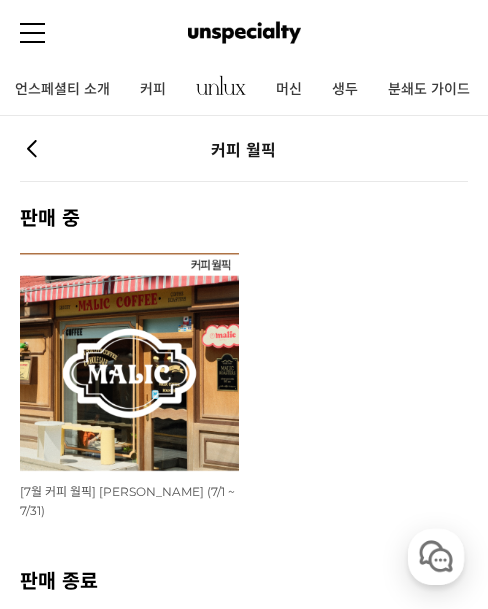 scroll, scrollTop: 0, scrollLeft: 0, axis: both 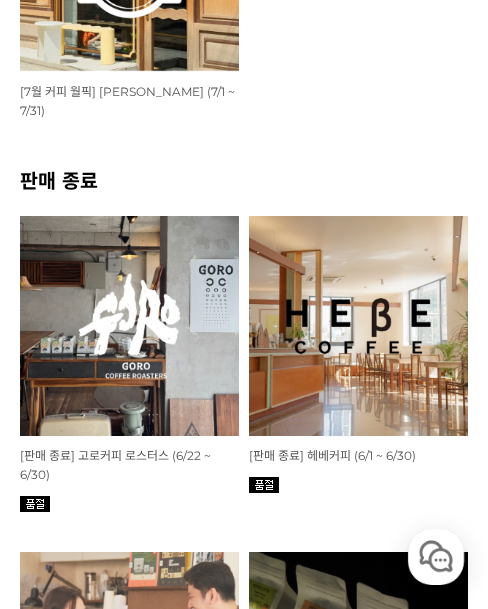 click at bounding box center (129, -38) 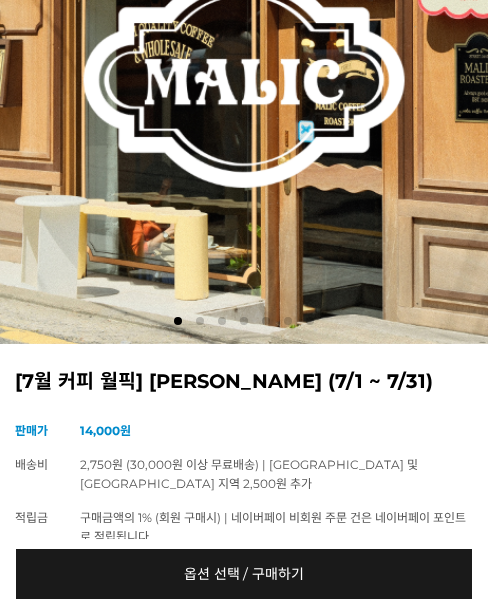 scroll, scrollTop: 700, scrollLeft: 0, axis: vertical 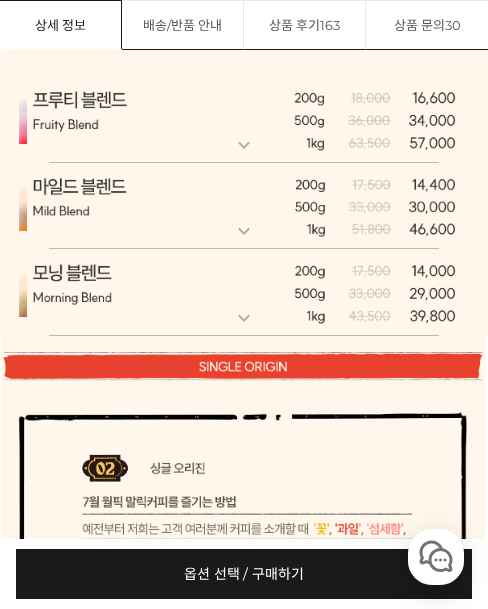 click on "expand_more" at bounding box center [244, 318] 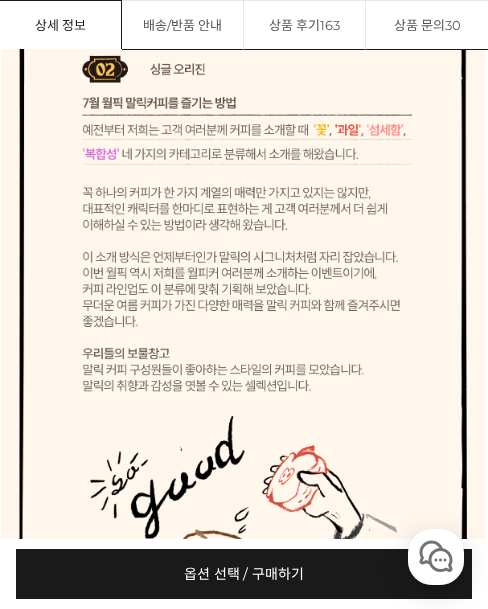 scroll, scrollTop: 6300, scrollLeft: 0, axis: vertical 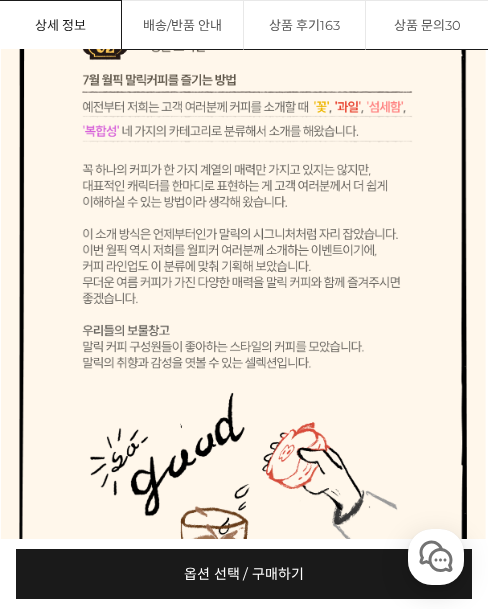 click at bounding box center (244, 295) 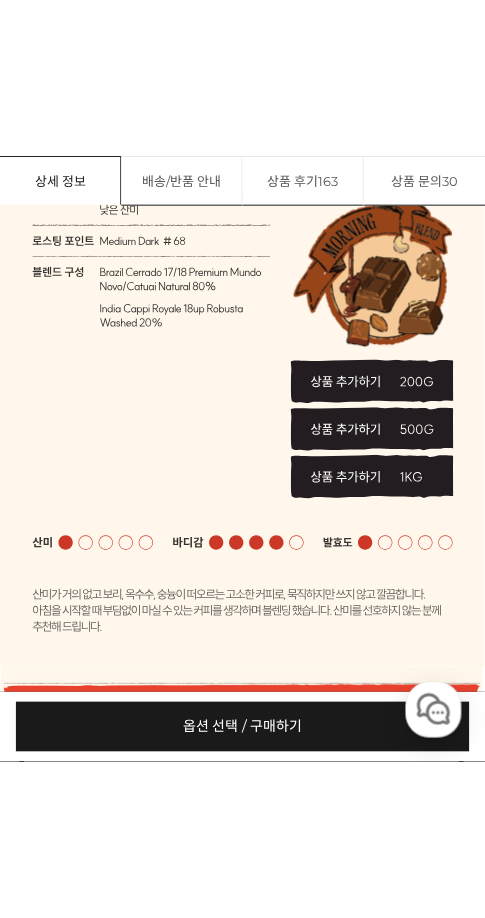 scroll, scrollTop: 5671, scrollLeft: 0, axis: vertical 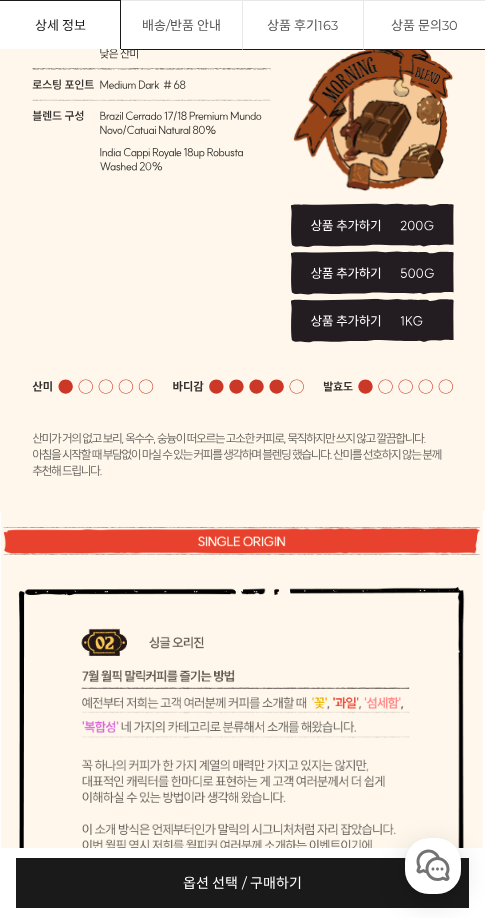 click 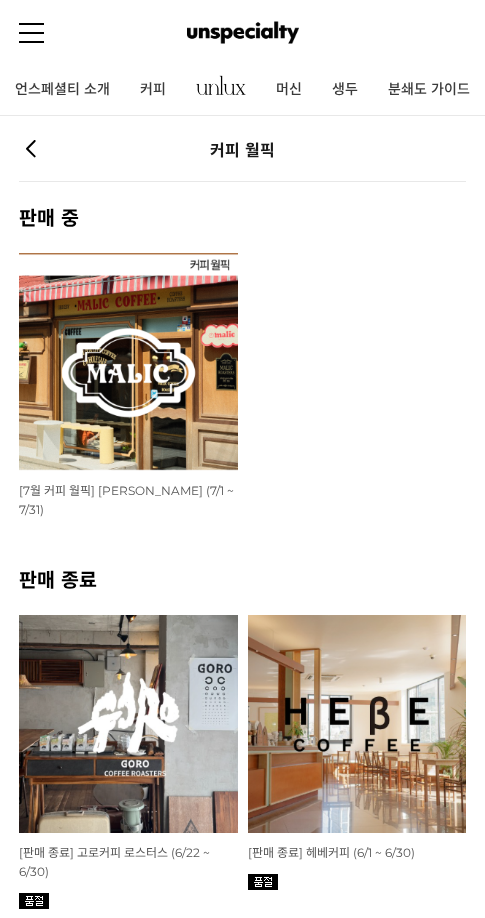 scroll, scrollTop: 841, scrollLeft: 0, axis: vertical 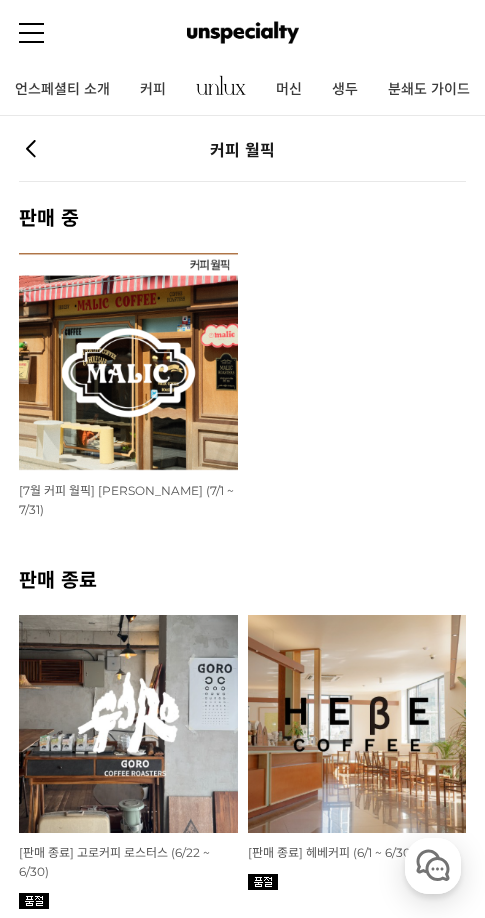 click at bounding box center (128, 362) 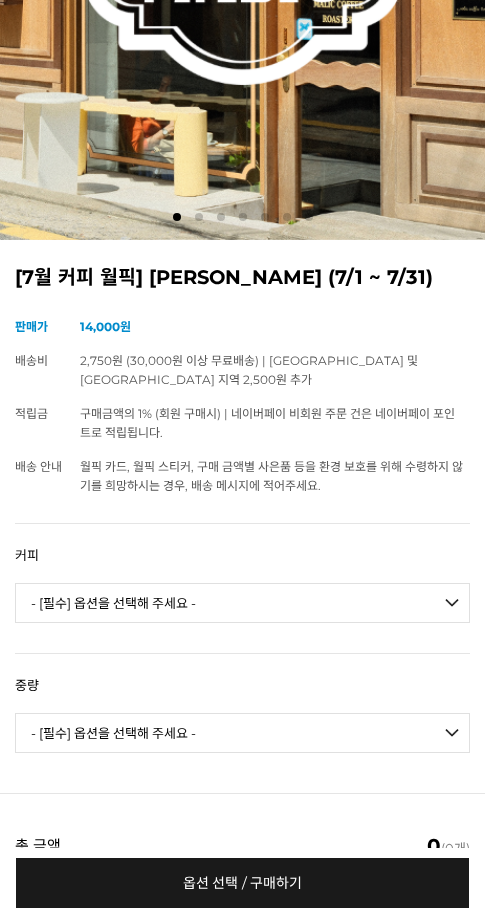 scroll, scrollTop: 0, scrollLeft: 0, axis: both 